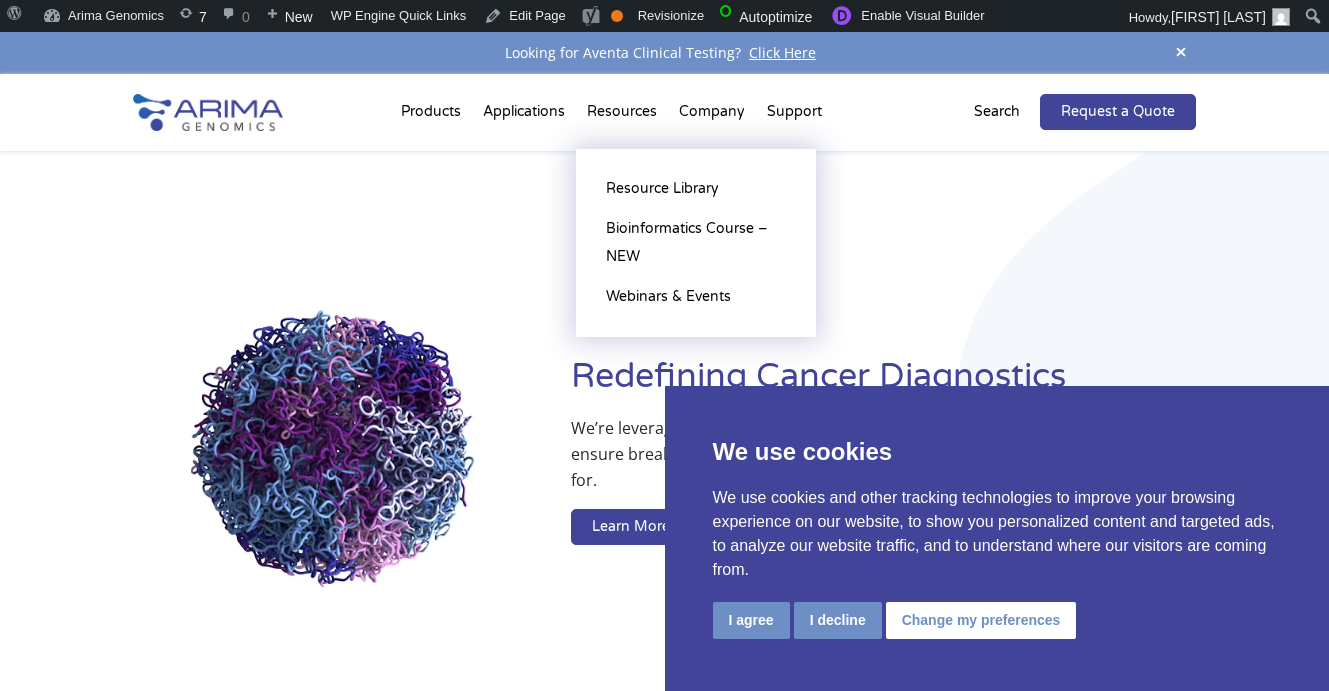 scroll, scrollTop: 0, scrollLeft: 0, axis: both 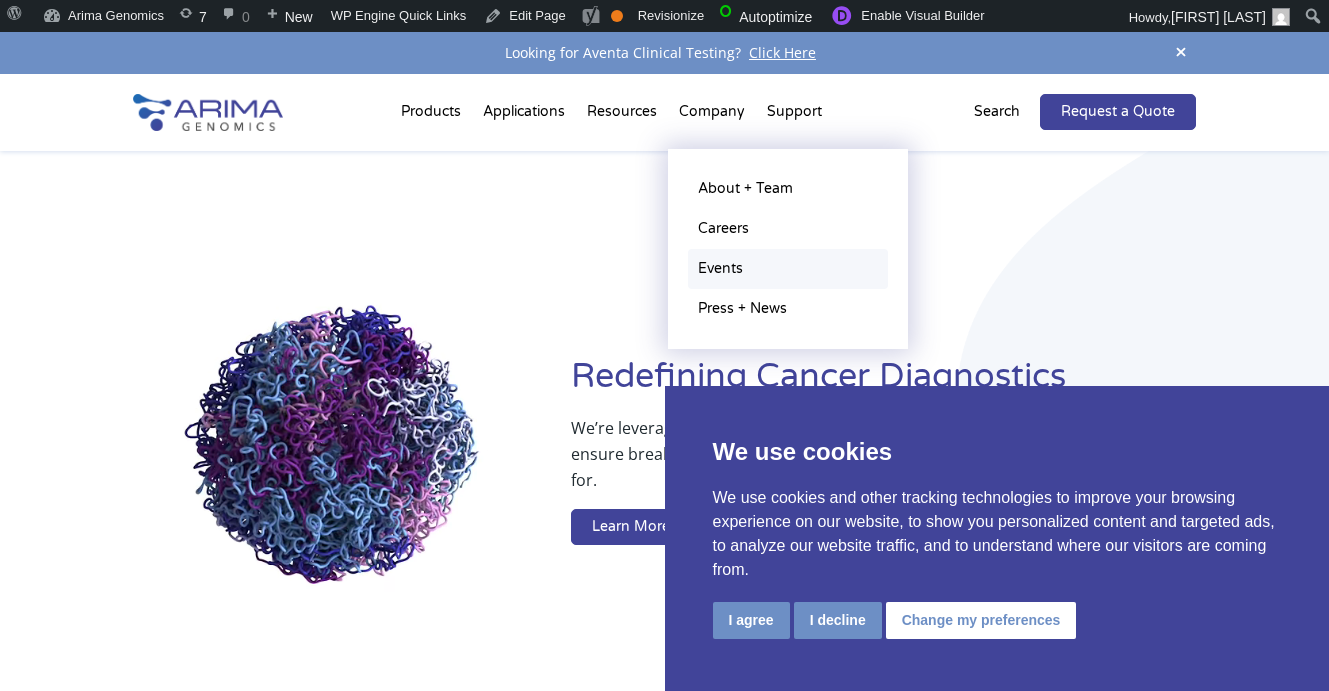 click on "Events" at bounding box center (788, 269) 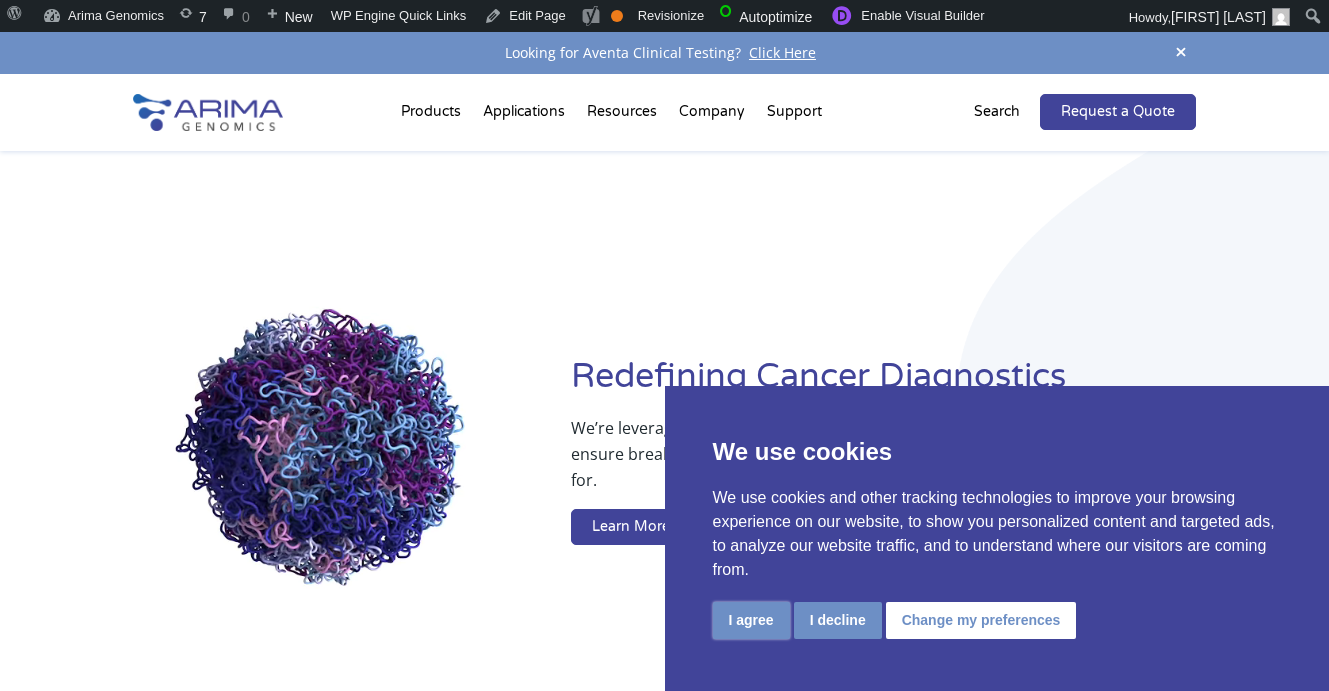 click on "I agree" at bounding box center [751, 620] 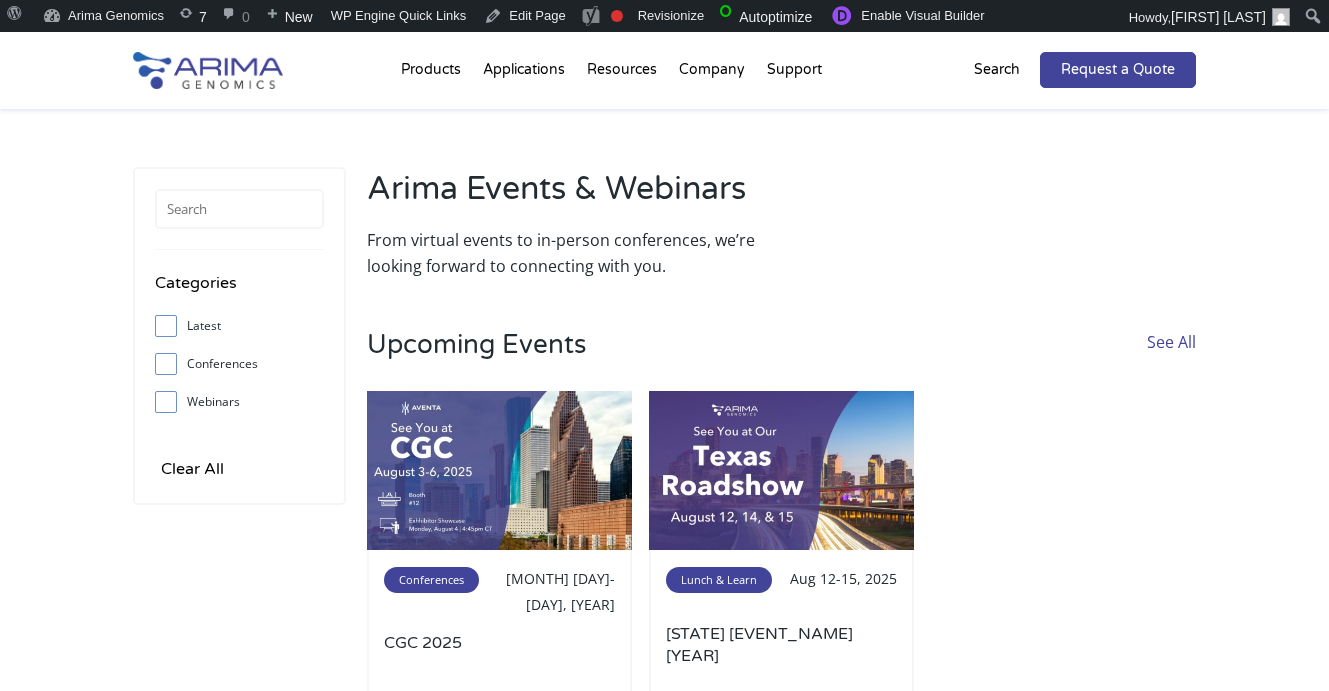 scroll, scrollTop: 0, scrollLeft: 0, axis: both 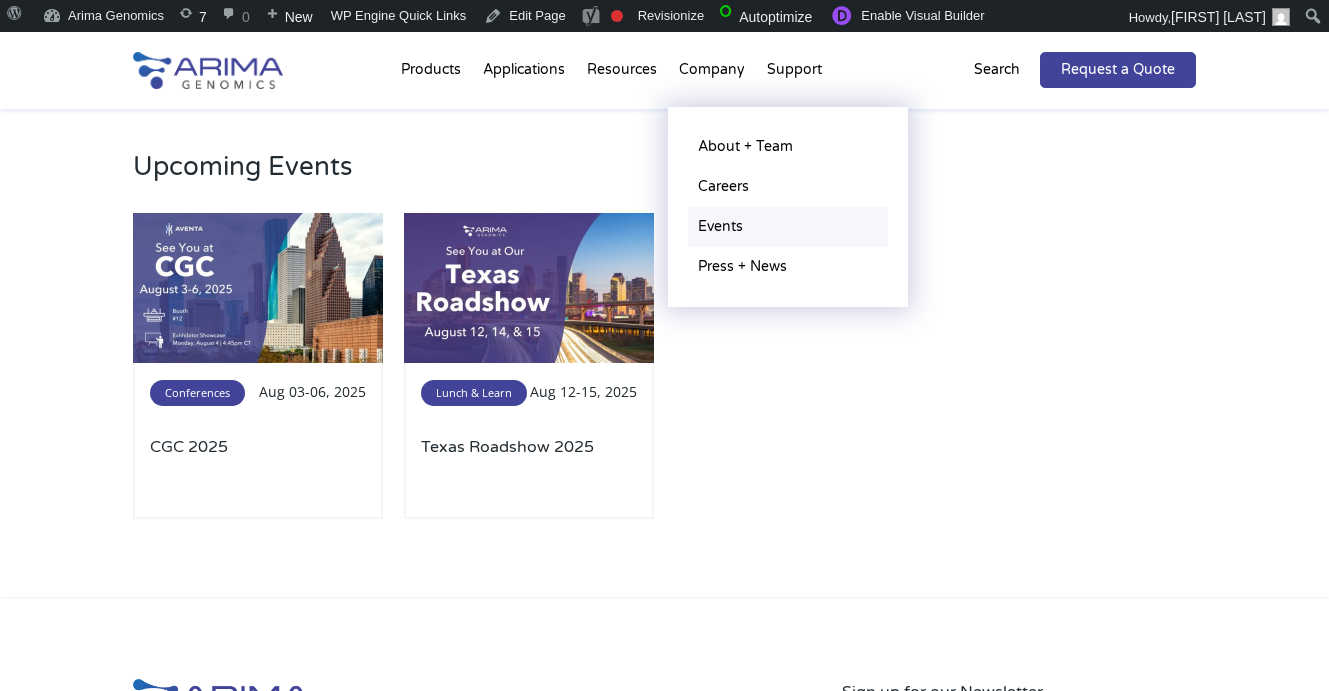 click on "Events" at bounding box center (788, 227) 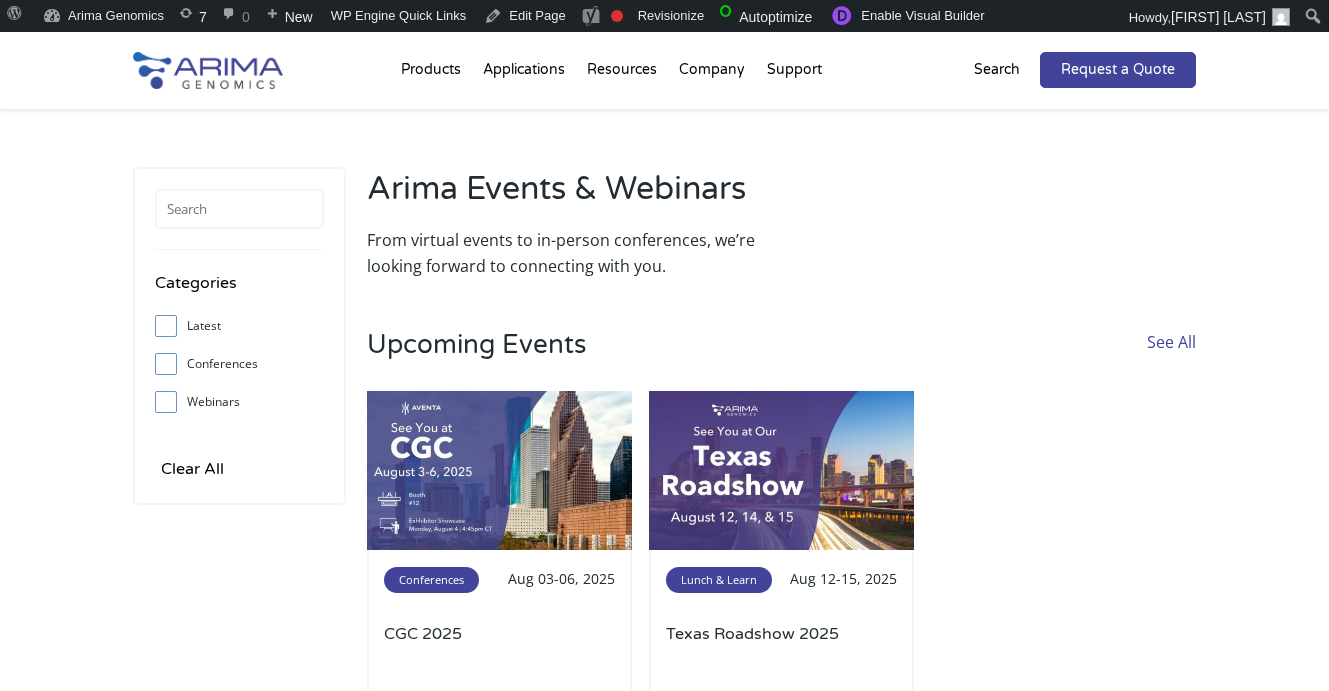 scroll, scrollTop: 0, scrollLeft: 0, axis: both 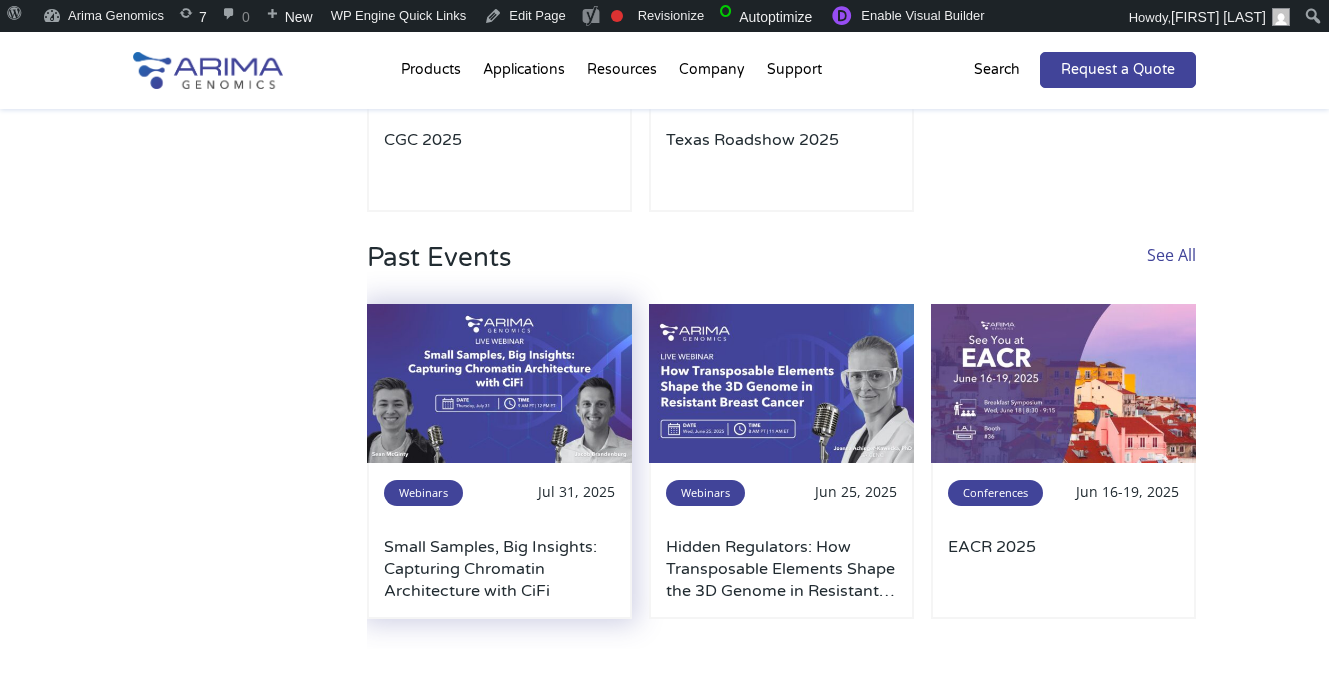 click at bounding box center [499, 383] 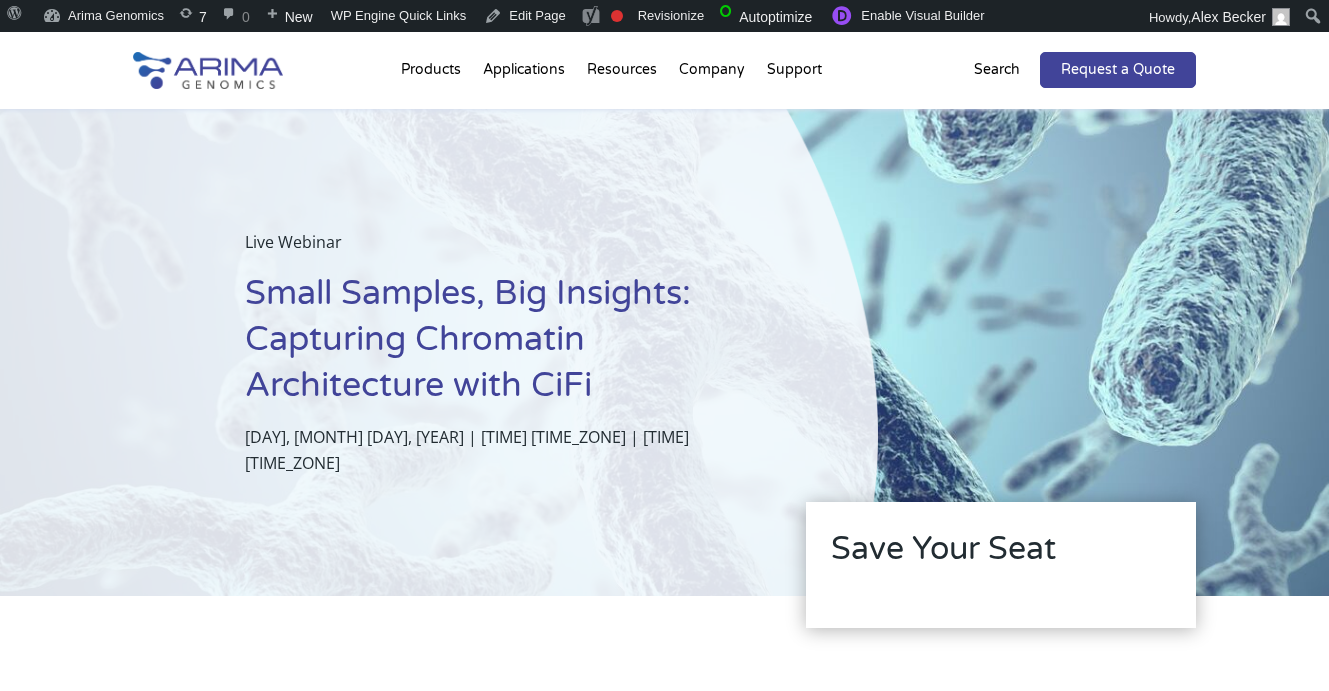 scroll, scrollTop: 0, scrollLeft: 0, axis: both 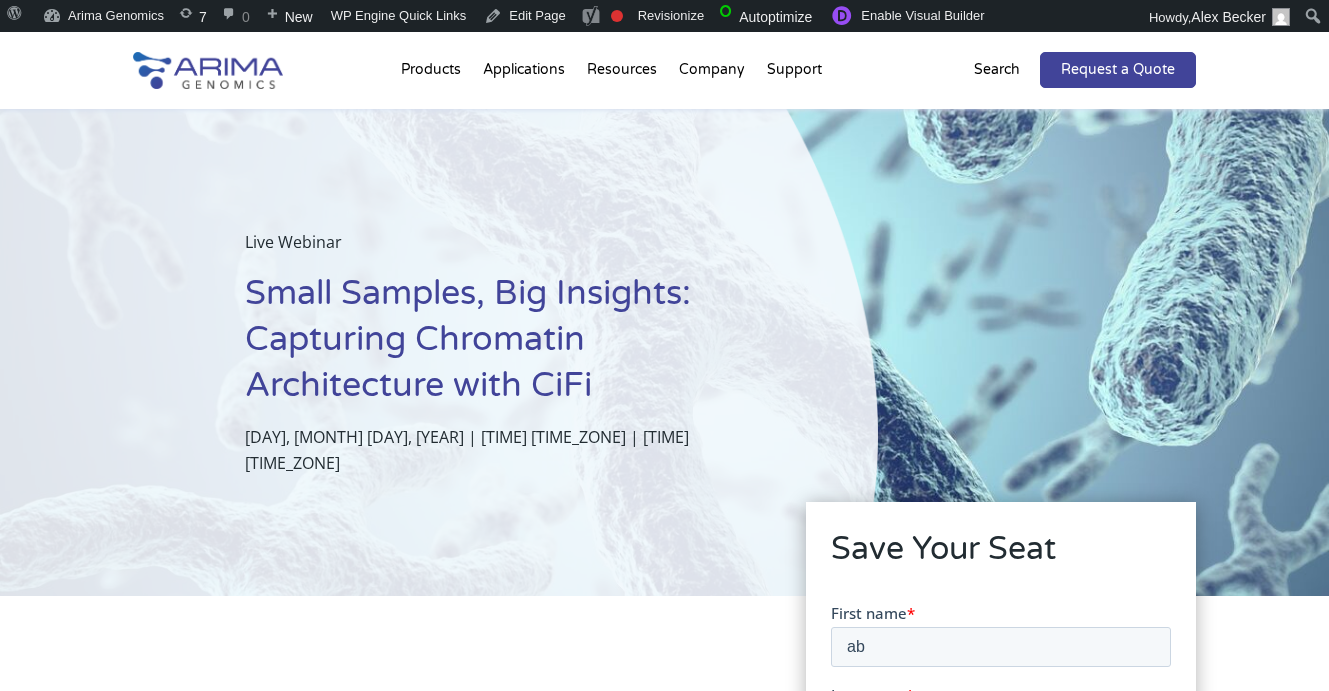 click on "Small Samples, Big Insights: Capturing Chromatin Architecture with CiFi" at bounding box center (512, 347) 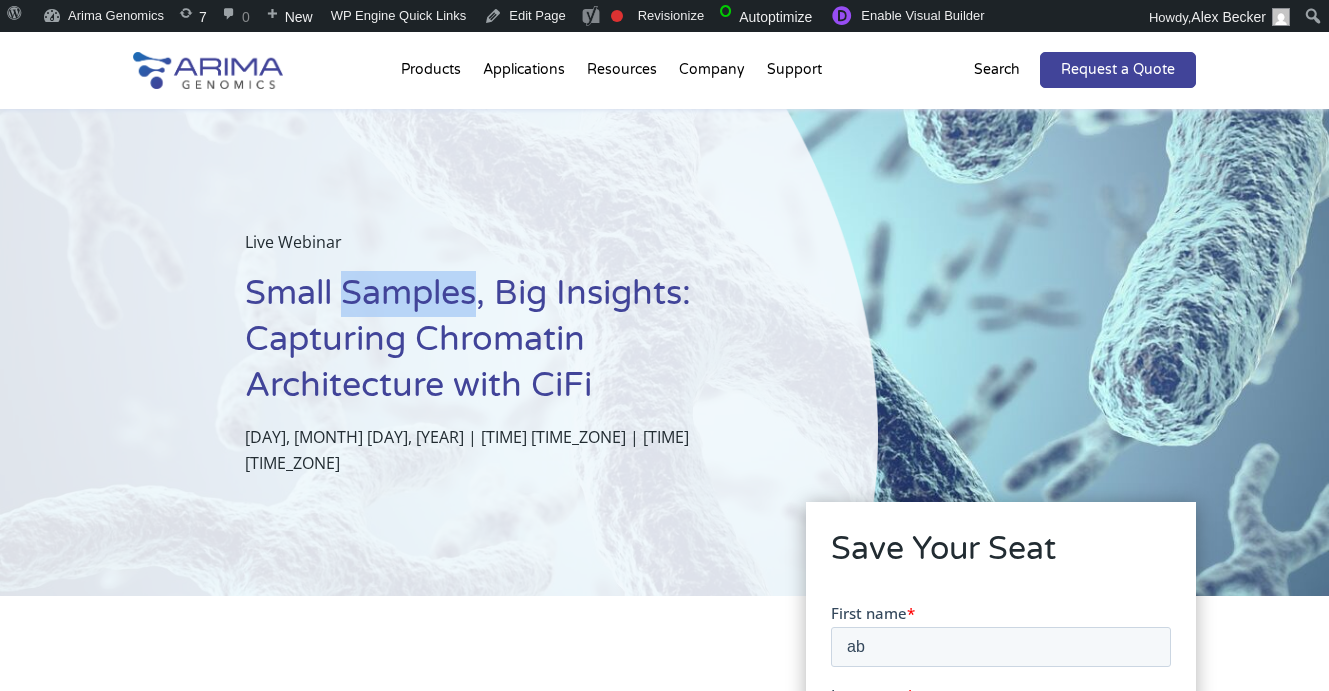 click on "Small Samples, Big Insights: Capturing Chromatin Architecture with CiFi" at bounding box center [512, 347] 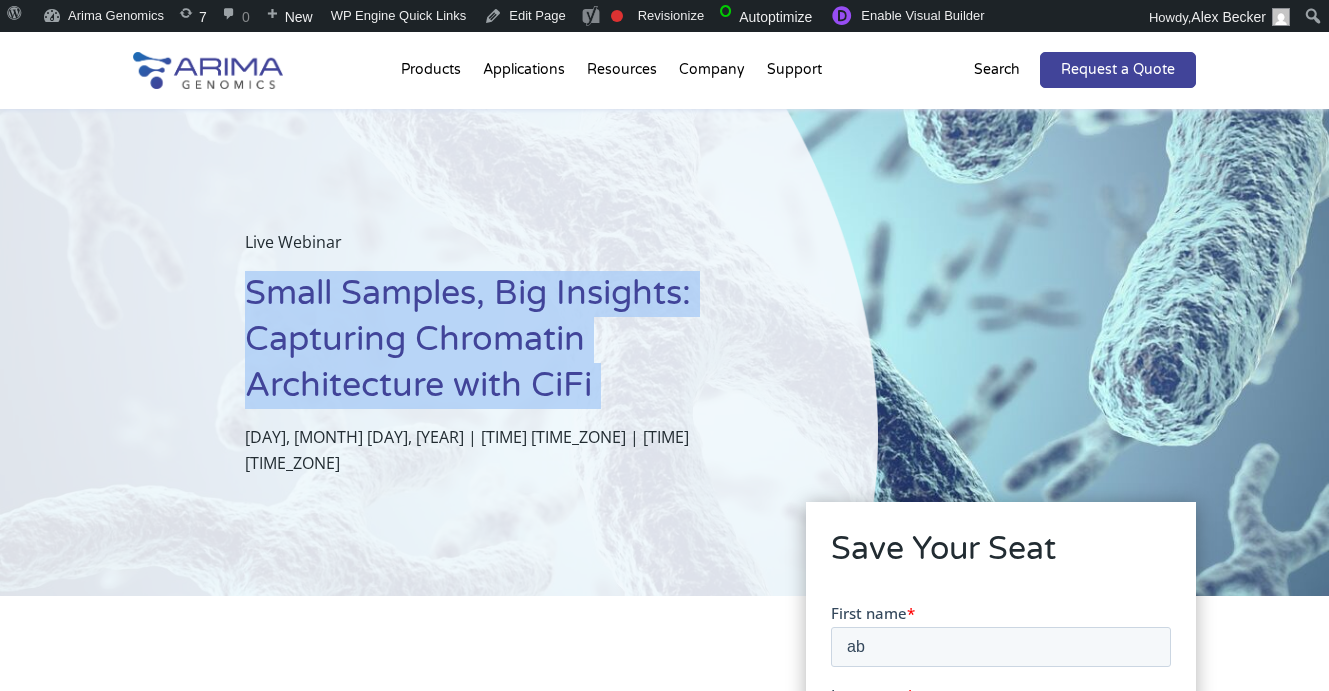 click on "Small Samples, Big Insights: Capturing Chromatin Architecture with CiFi" at bounding box center [512, 347] 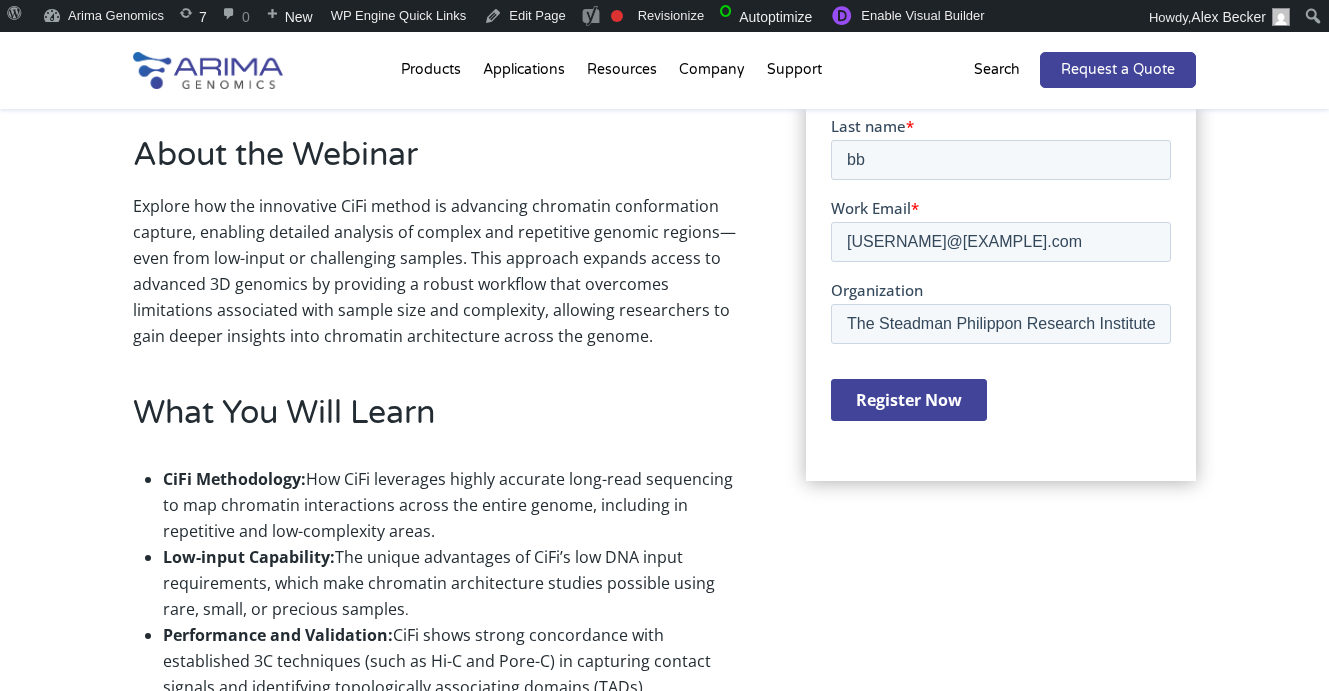 scroll, scrollTop: 576, scrollLeft: 0, axis: vertical 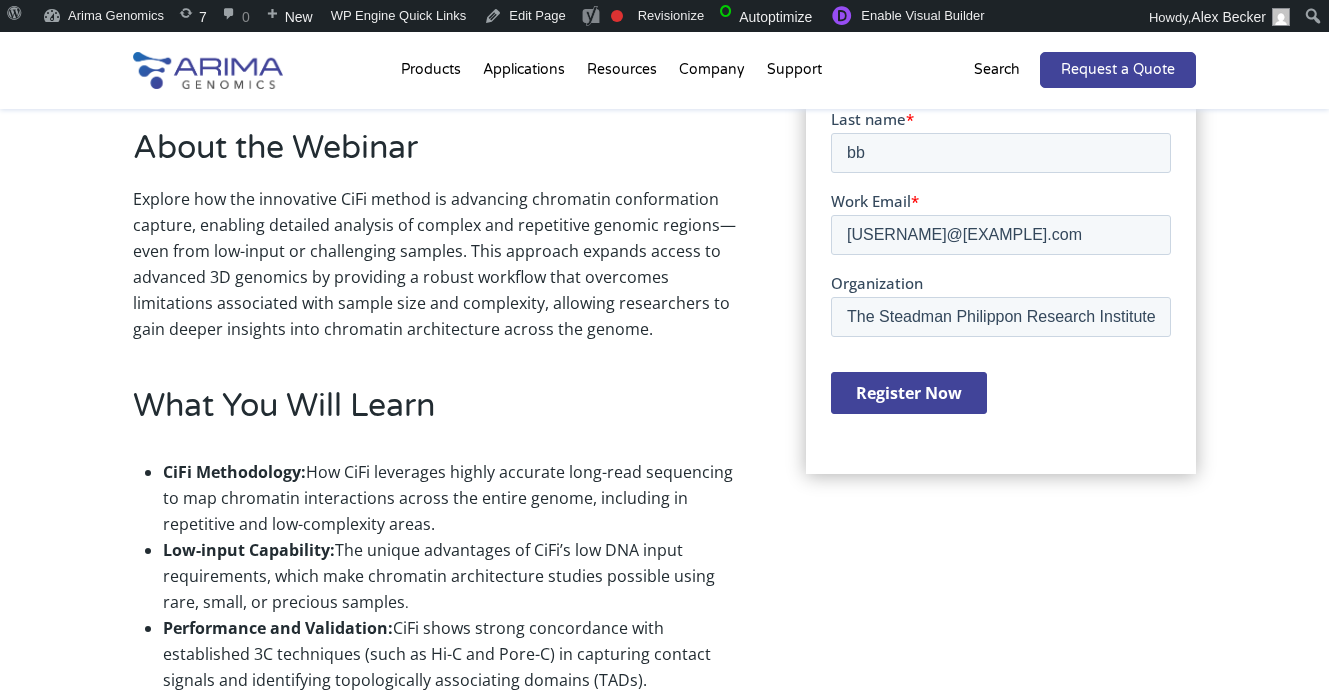 click on "Explore how the innovative CiFi method is advancing chromatin conformation capture, enabling detailed analysis of complex and repetitive genomic regions—even from low-input or challenging samples. This approach expands access to advanced 3D genomics by providing a robust workflow that overcomes limitations associated with sample size and complexity, allowing researchers to gain deeper insights into chromatin architecture across the genome." at bounding box center (440, 272) 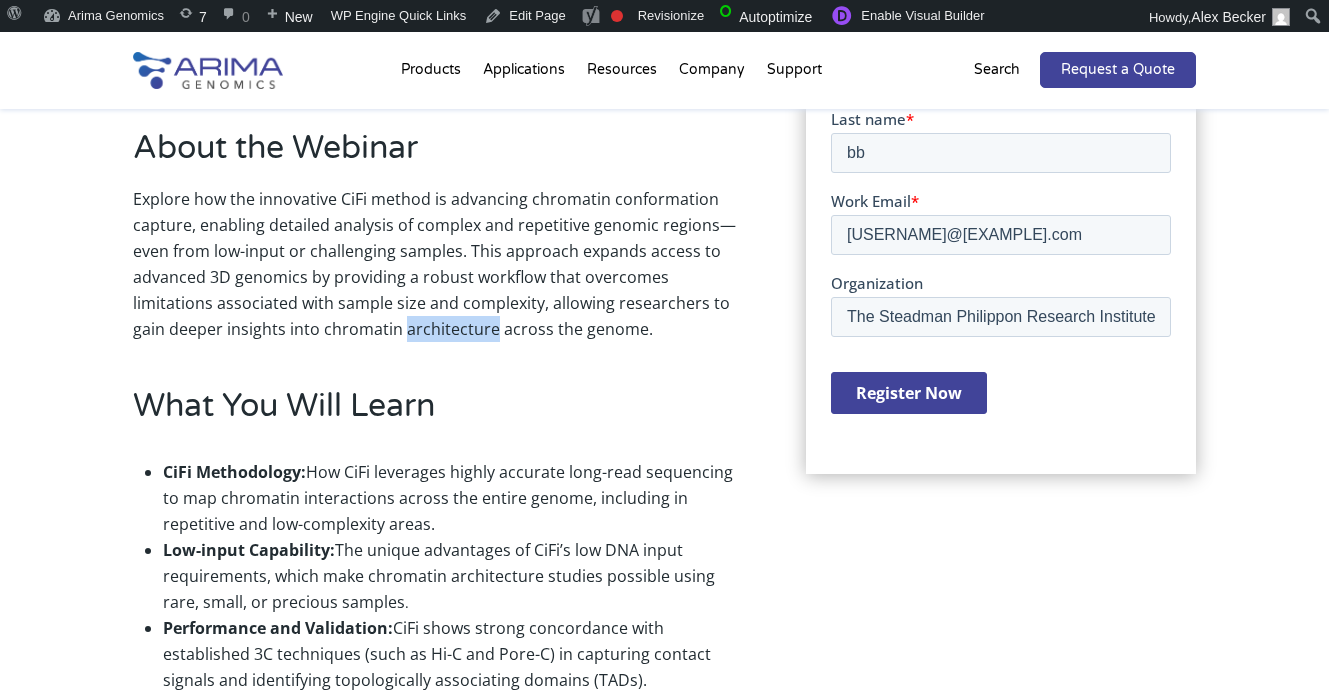 click on "Explore how the innovative CiFi method is advancing chromatin conformation capture, enabling detailed analysis of complex and repetitive genomic regions—even from low-input or challenging samples. This approach expands access to advanced 3D genomics by providing a robust workflow that overcomes limitations associated with sample size and complexity, allowing researchers to gain deeper insights into chromatin architecture across the genome." at bounding box center [440, 272] 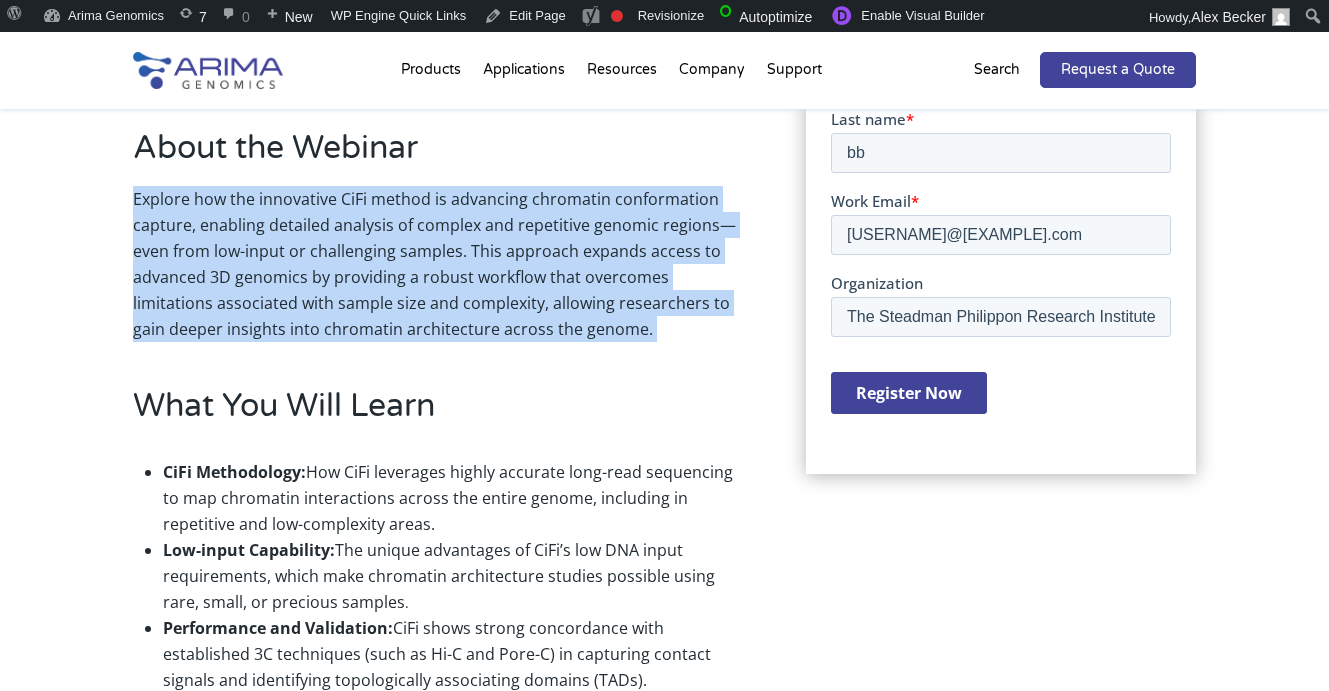 click on "Explore how the innovative CiFi method is advancing chromatin conformation capture, enabling detailed analysis of complex and repetitive genomic regions—even from low-input or challenging samples. This approach expands access to advanced 3D genomics by providing a robust workflow that overcomes limitations associated with sample size and complexity, allowing researchers to gain deeper insights into chromatin architecture across the genome." at bounding box center [440, 272] 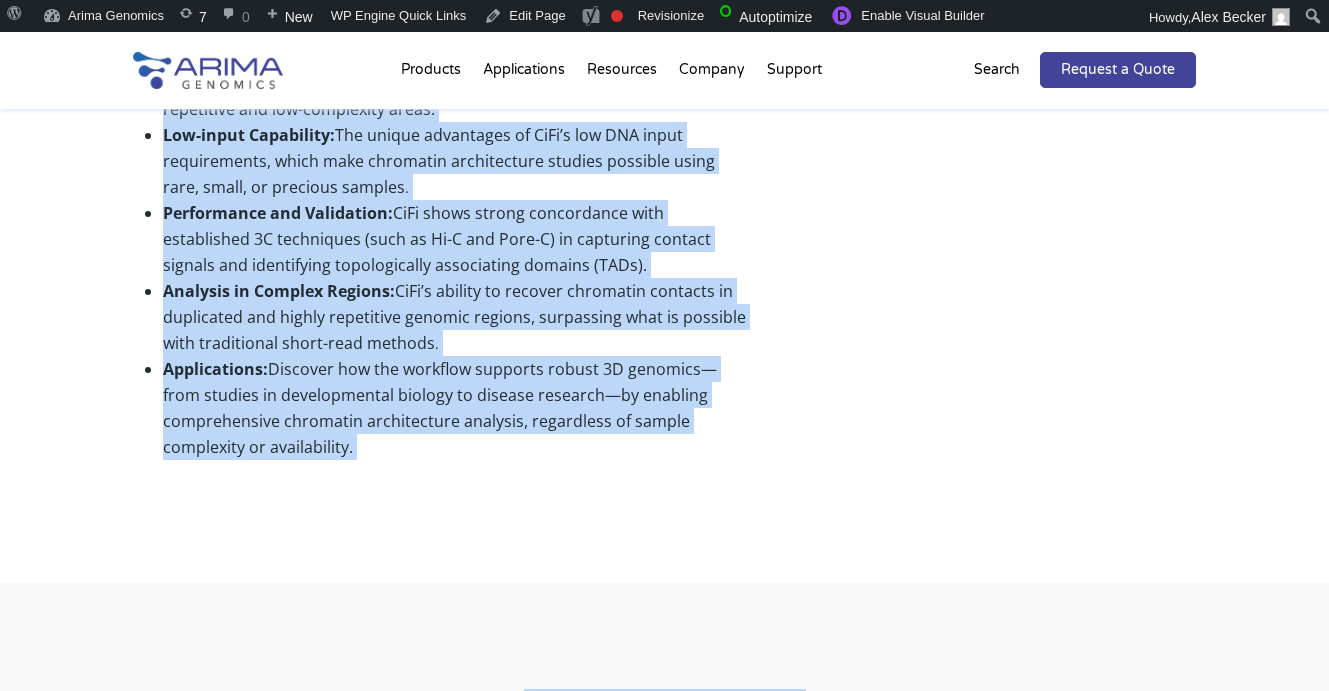 scroll, scrollTop: 1035, scrollLeft: 0, axis: vertical 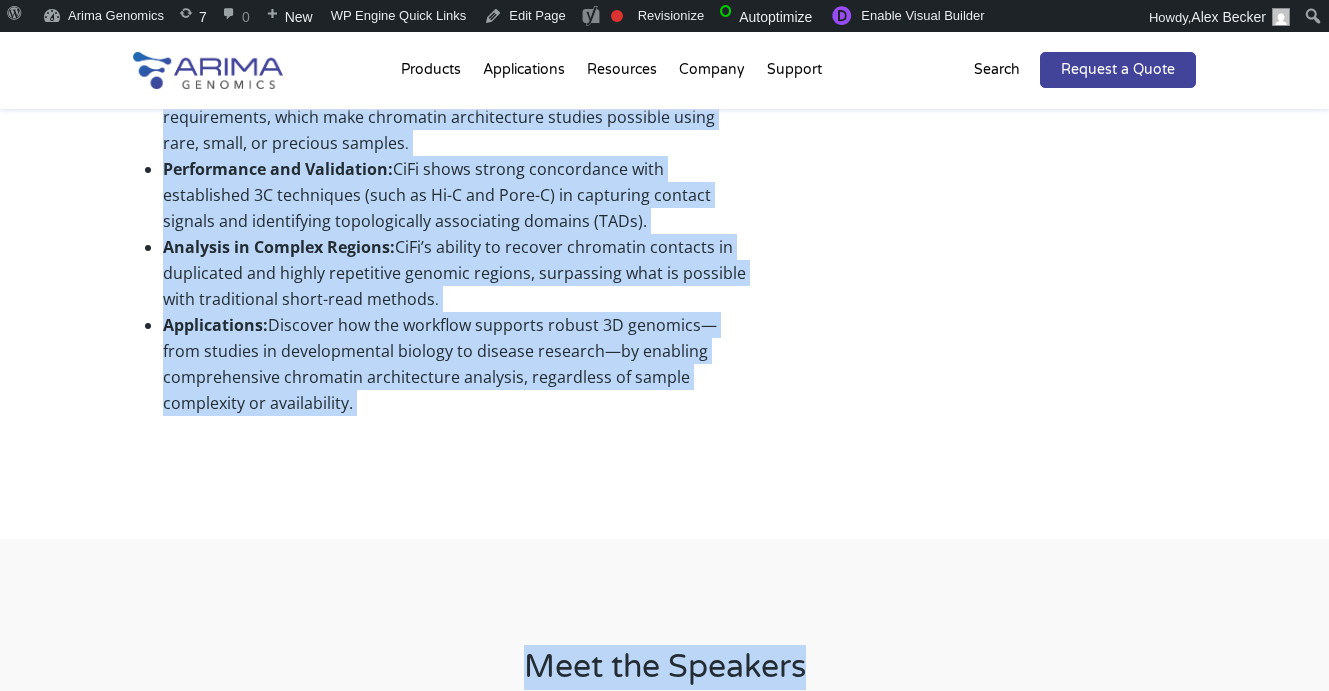 drag, startPoint x: 132, startPoint y: 125, endPoint x: 479, endPoint y: 427, distance: 460.01413 